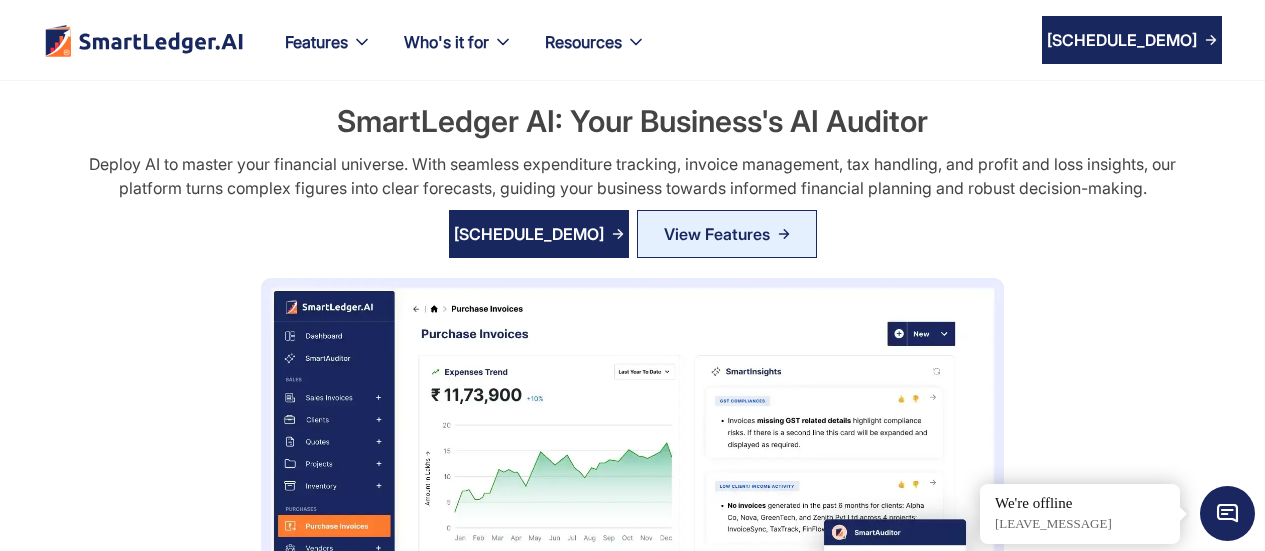 scroll, scrollTop: 0, scrollLeft: 0, axis: both 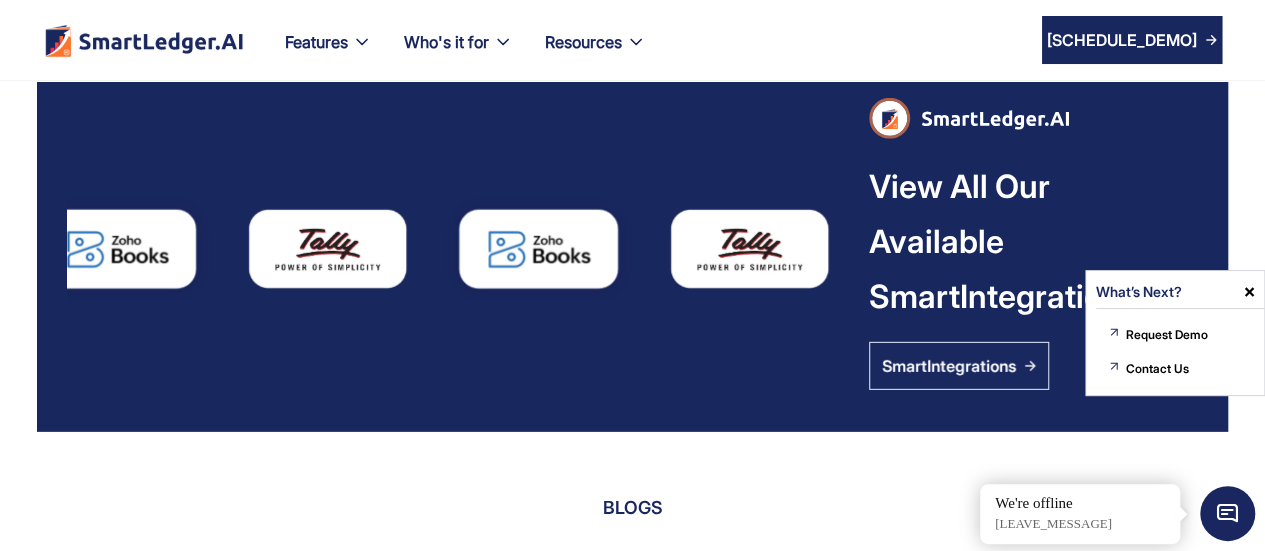 click on "smartIntegrations View All Our Available SmartIntegrations SmartIntegrations" at bounding box center [632, 214] 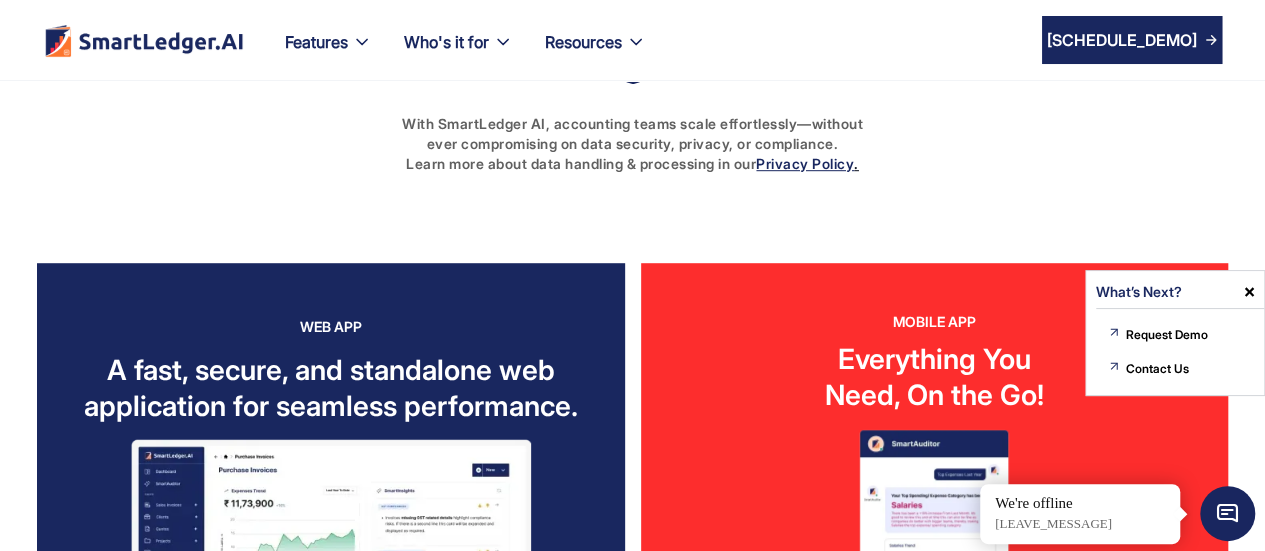 scroll, scrollTop: 4346, scrollLeft: 0, axis: vertical 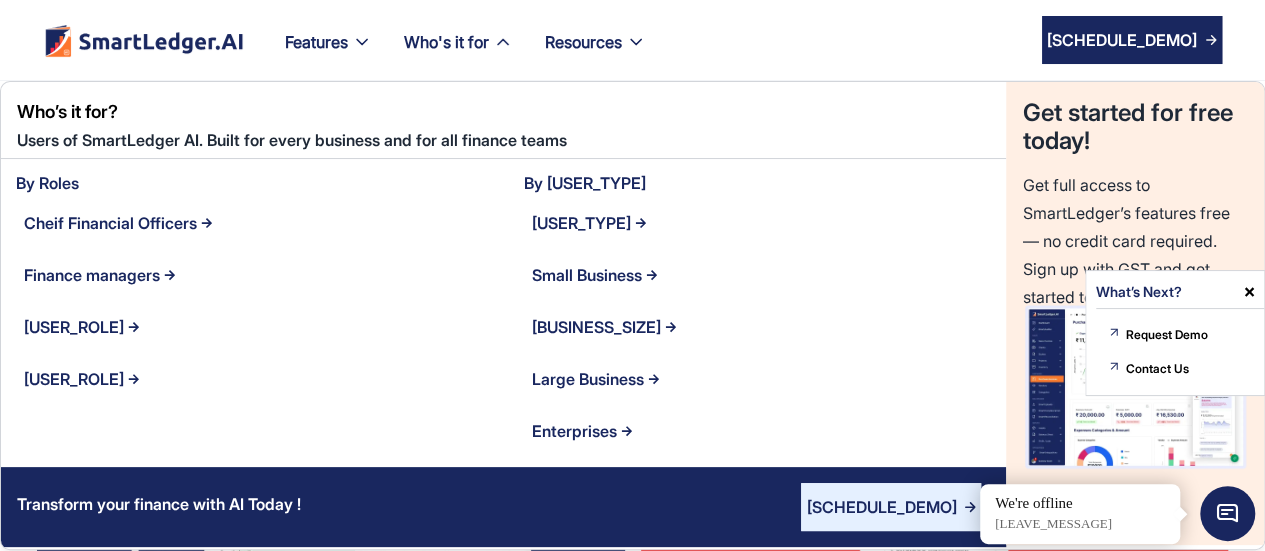 click on "Transform your finance with AI Today ! Schedule a Demo" at bounding box center (503, 507) 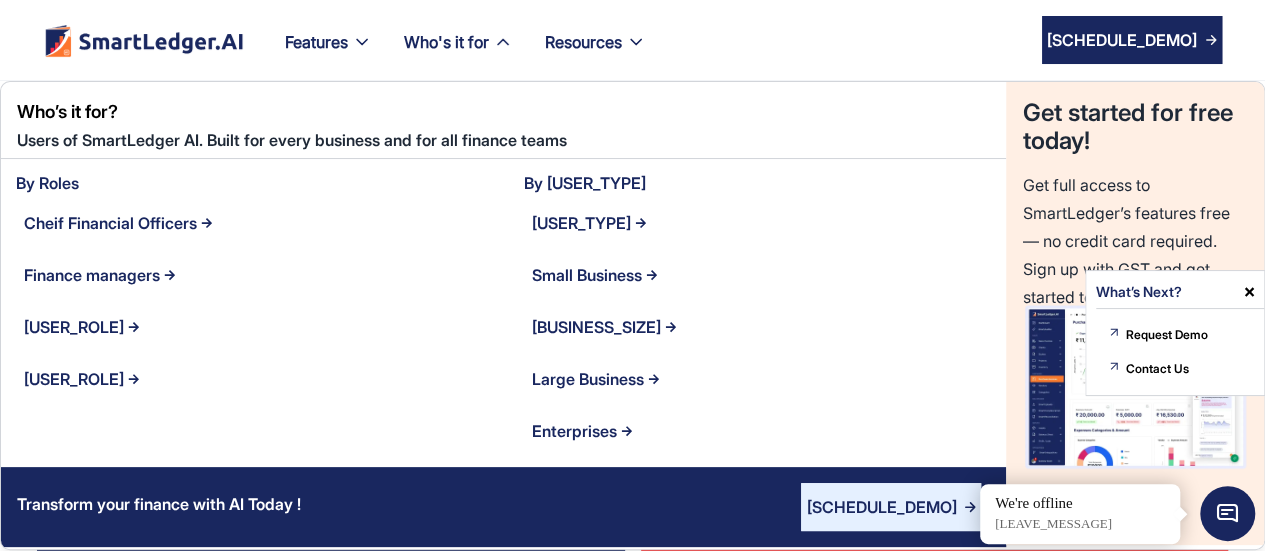 scroll, scrollTop: 4066, scrollLeft: 0, axis: vertical 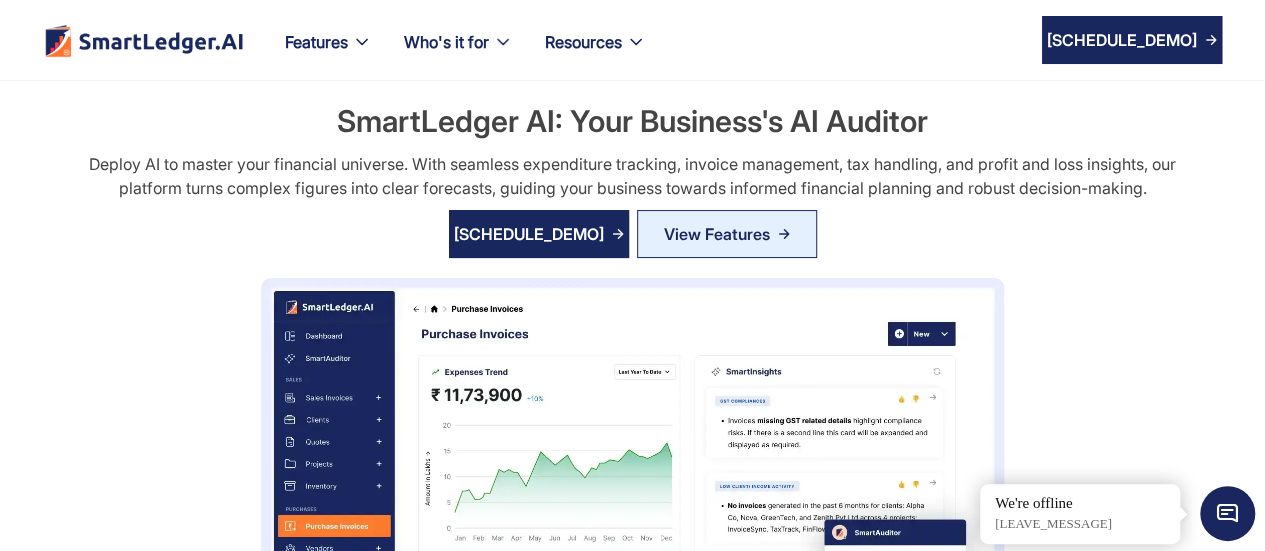 click at bounding box center [1227, 513] 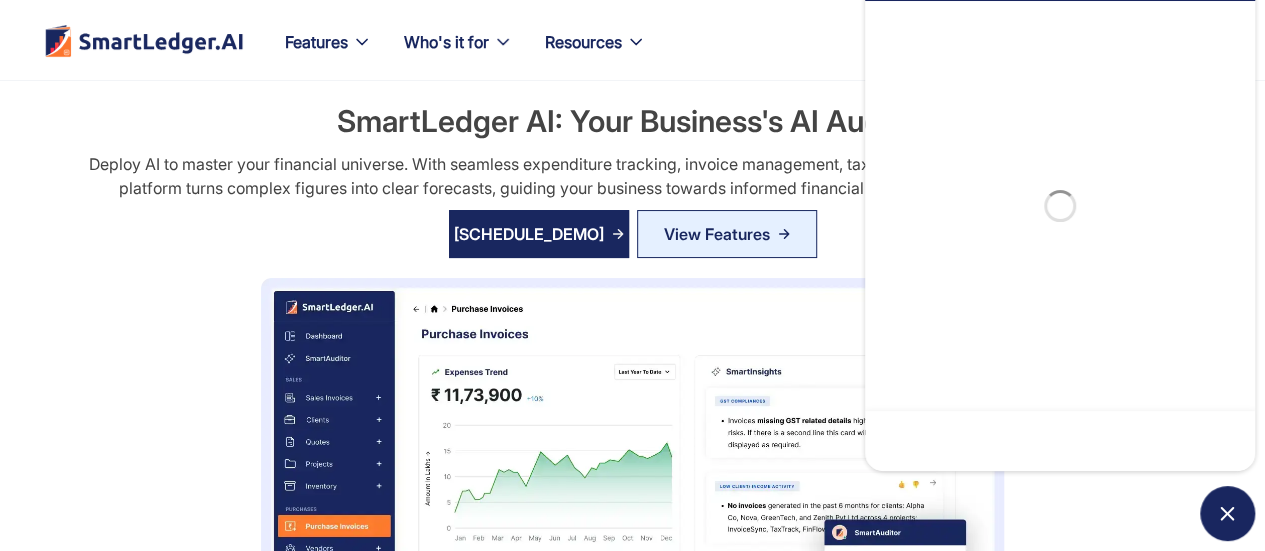 scroll, scrollTop: 0, scrollLeft: 0, axis: both 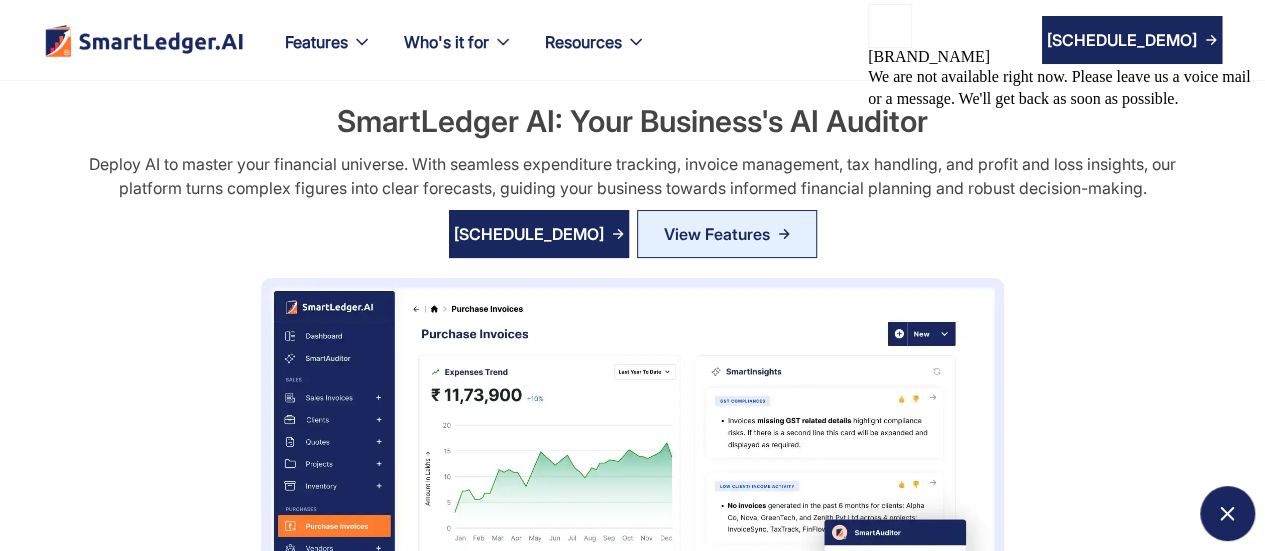 click on "SmartLedger AI: Your Business's AI Auditor Deploy AI to master your financial universe. With seamless expenditure tracking, invoice management, tax handling, and profit and loss insights, our platform turns complex figures into clear forecasts, guiding your business towards informed financial planning and robust decision-making. Schedule a Demo View Features" at bounding box center [632, 414] 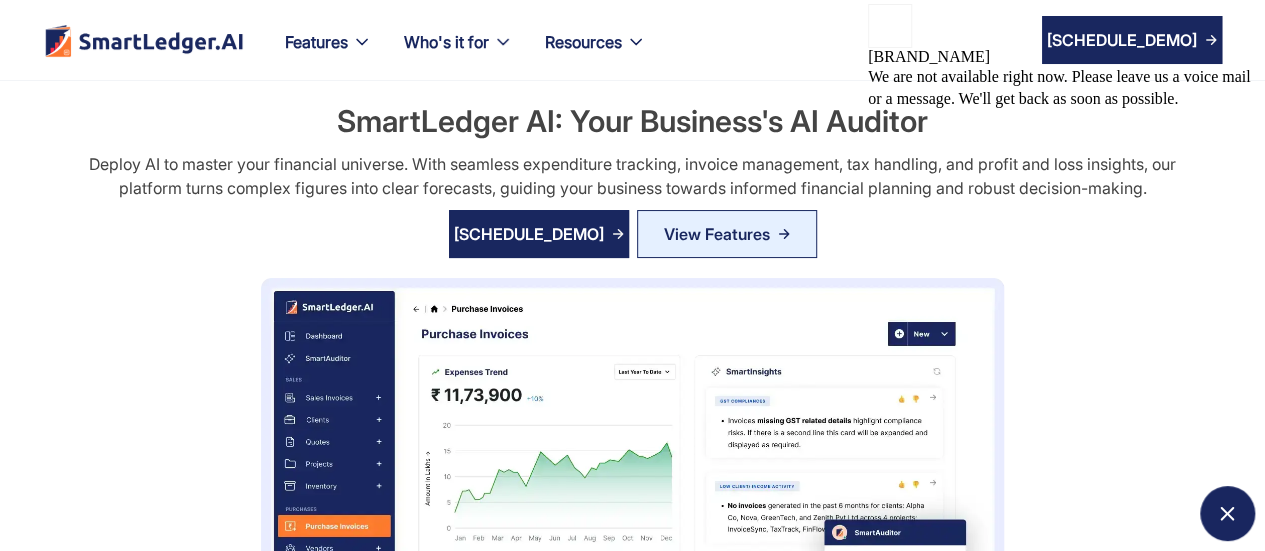 click at bounding box center [1227, 513] 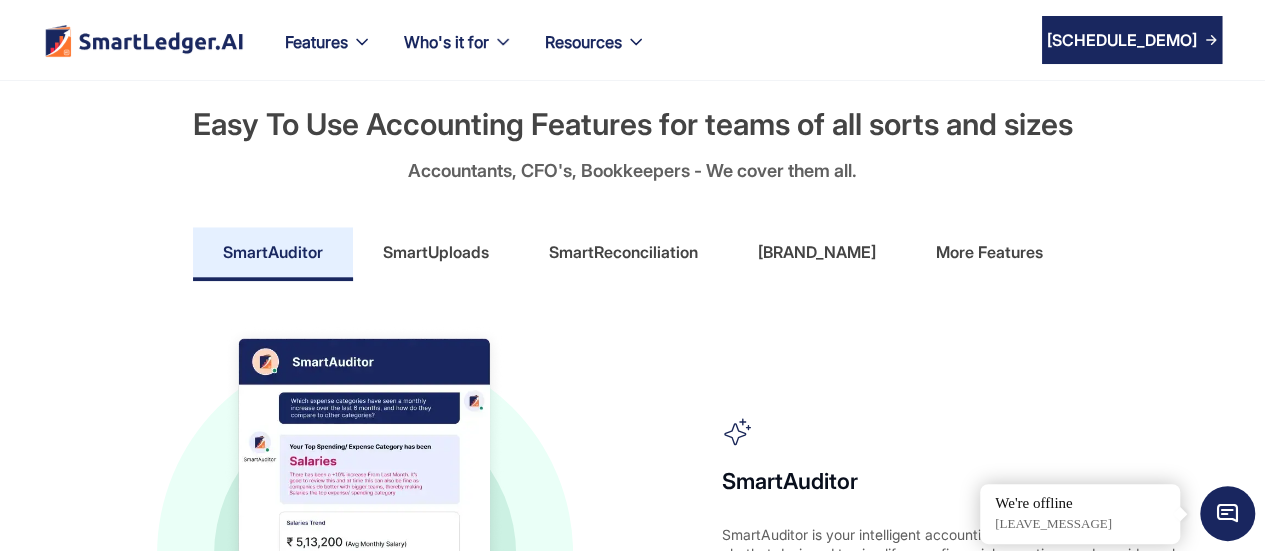 scroll, scrollTop: 883, scrollLeft: 0, axis: vertical 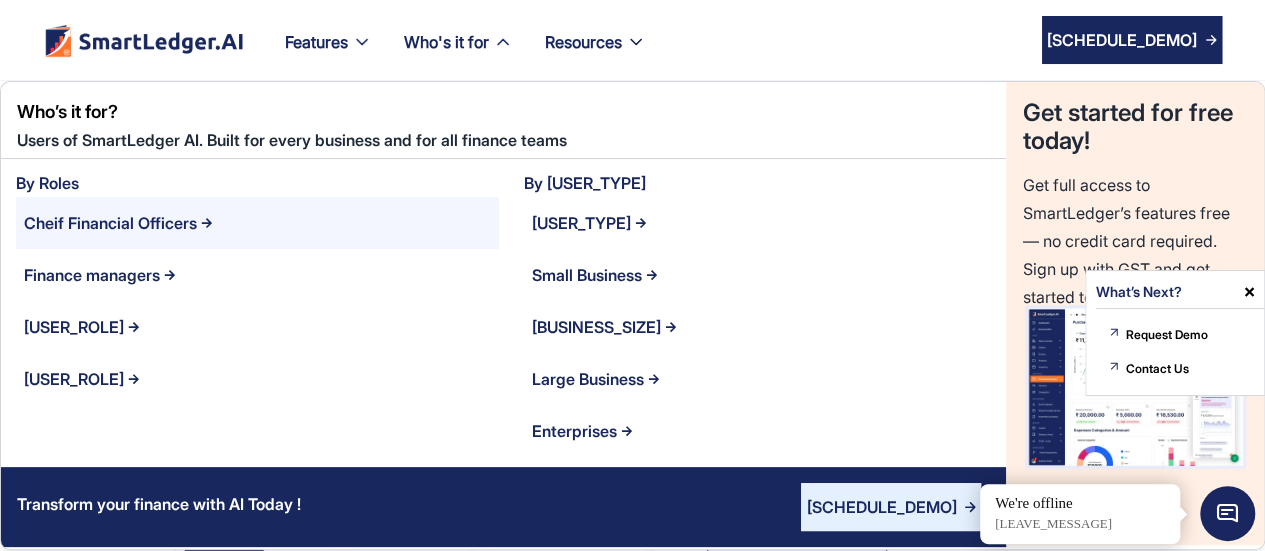 click on "Cheif Financial Officers" at bounding box center [110, 223] 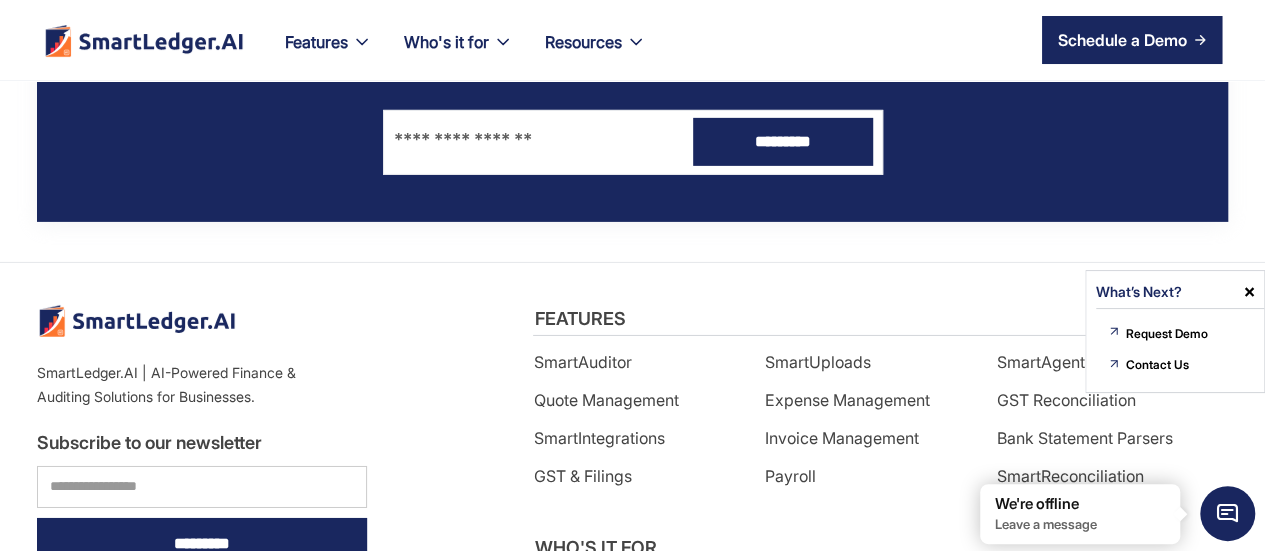 scroll, scrollTop: 3164, scrollLeft: 0, axis: vertical 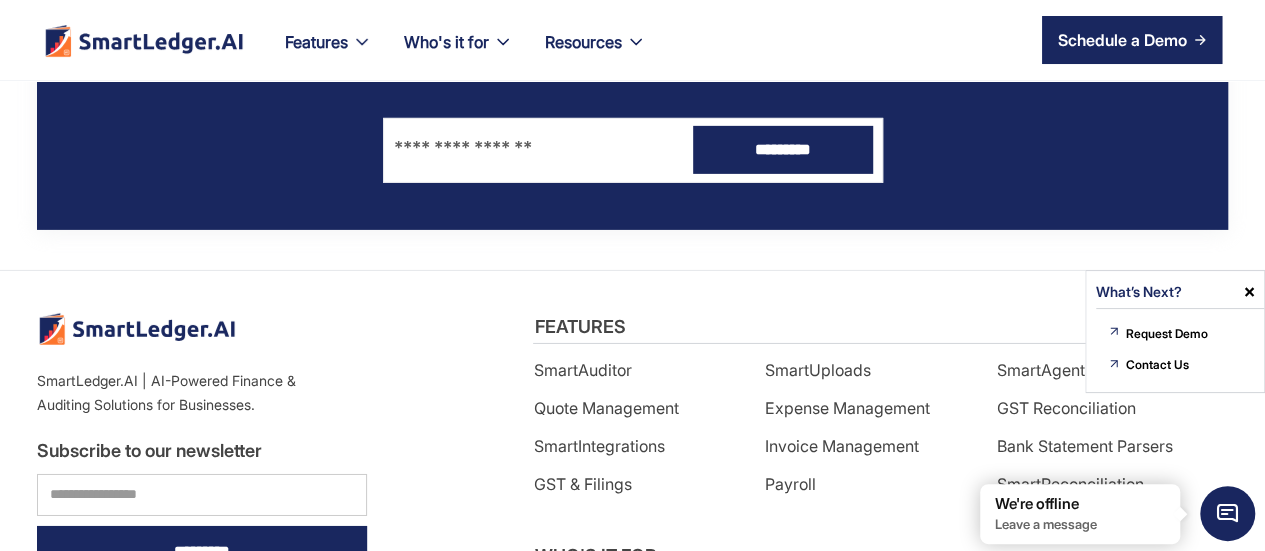 click at bounding box center (1249, 292) 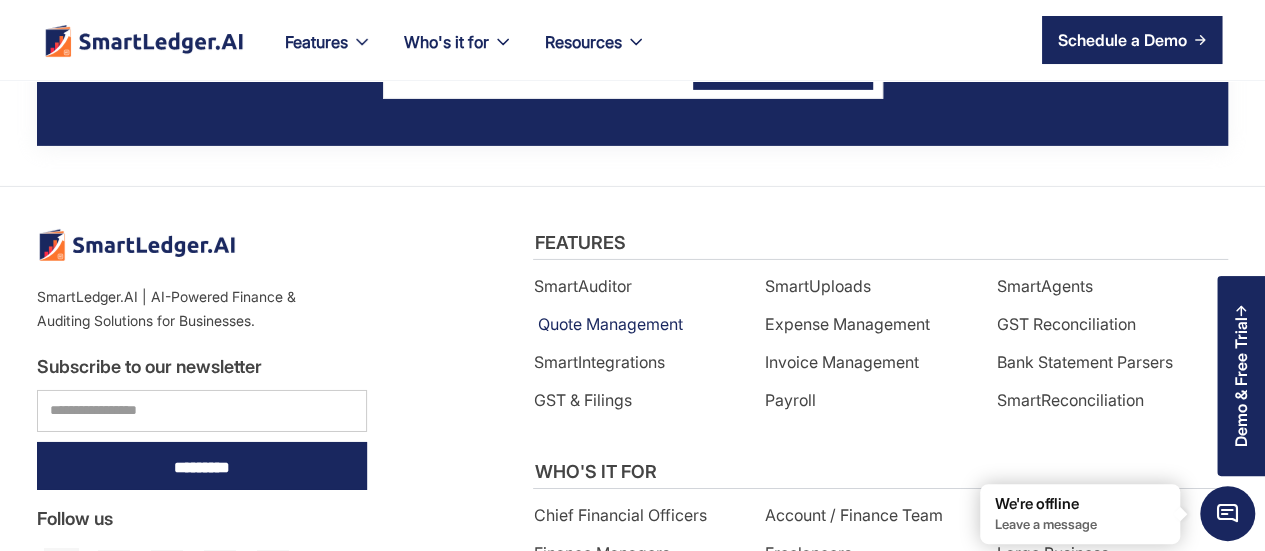 scroll, scrollTop: 3250, scrollLeft: 0, axis: vertical 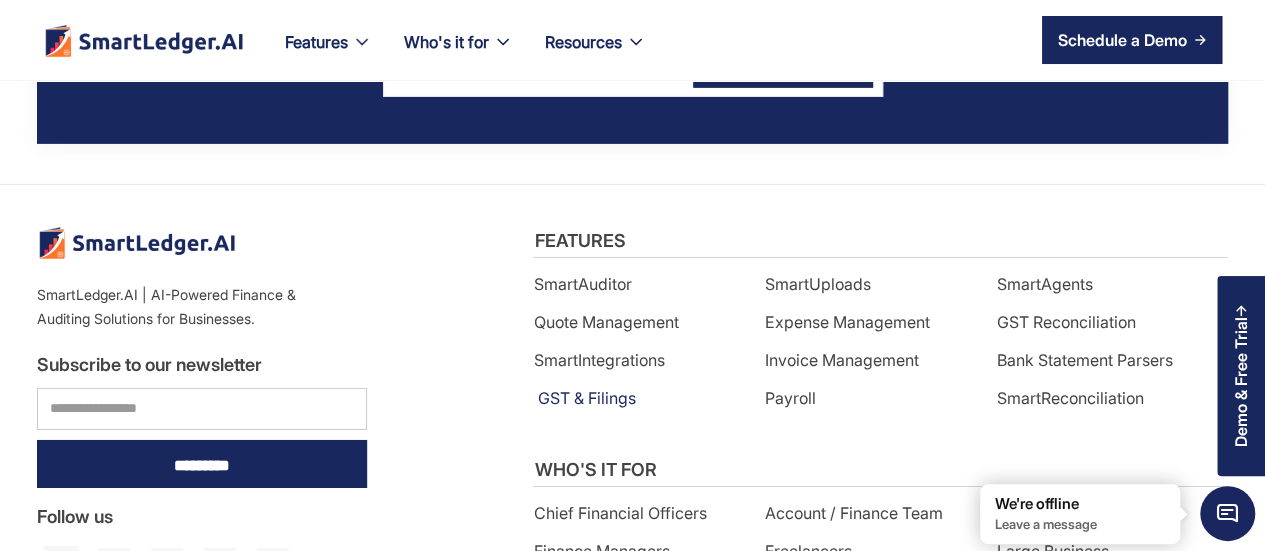 click on "GST & Filings" at bounding box center (631, 398) 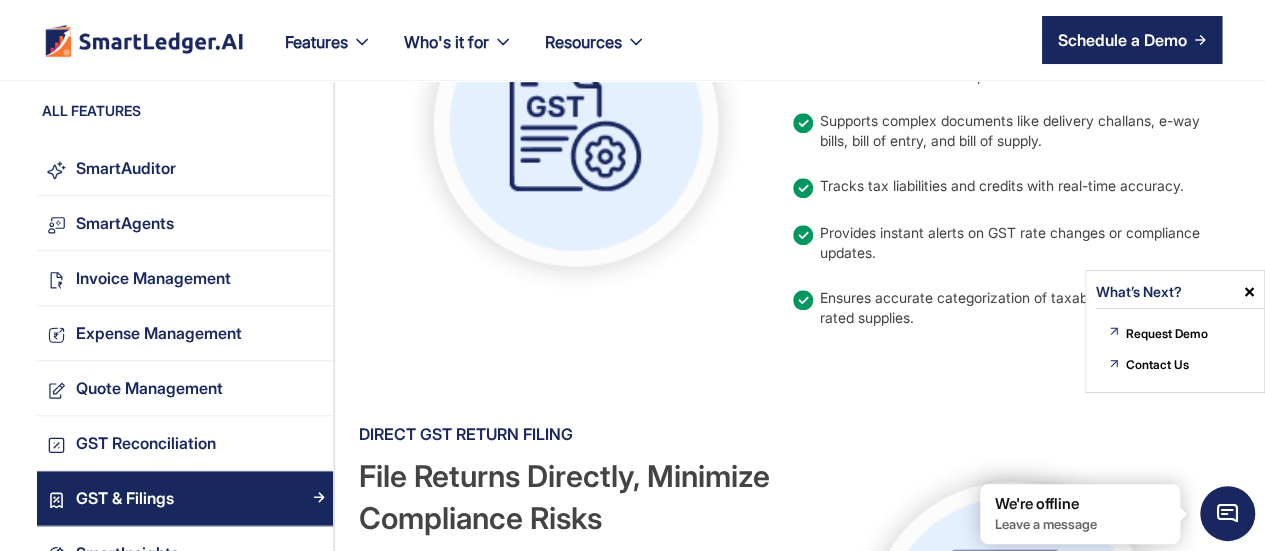 scroll, scrollTop: 896, scrollLeft: 0, axis: vertical 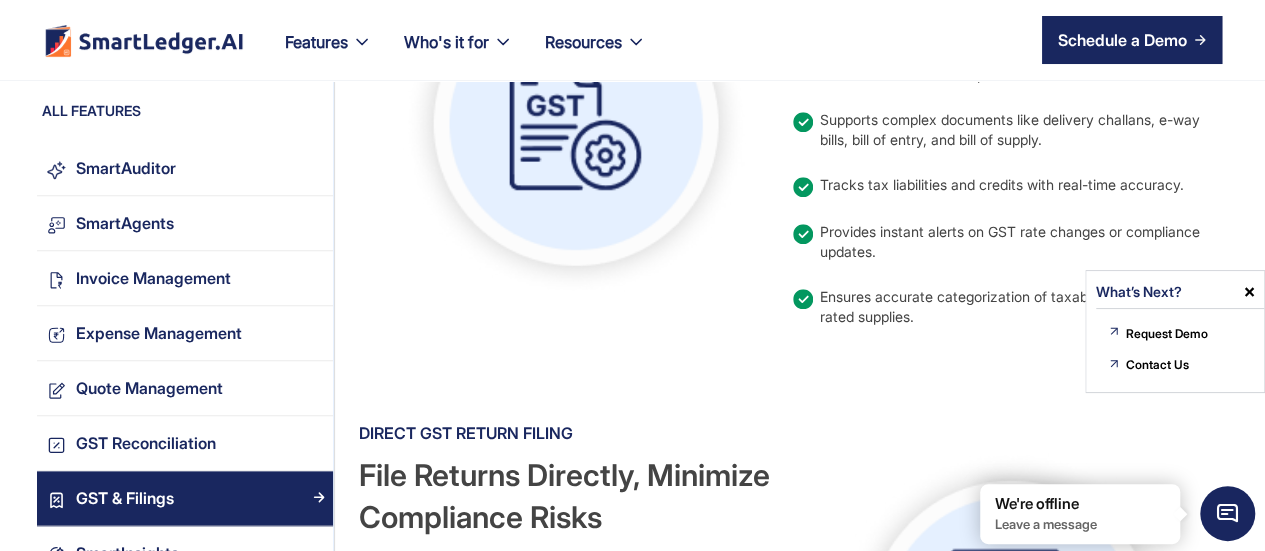 drag, startPoint x: 0, startPoint y: 0, endPoint x: 1249, endPoint y: 294, distance: 1283.1356 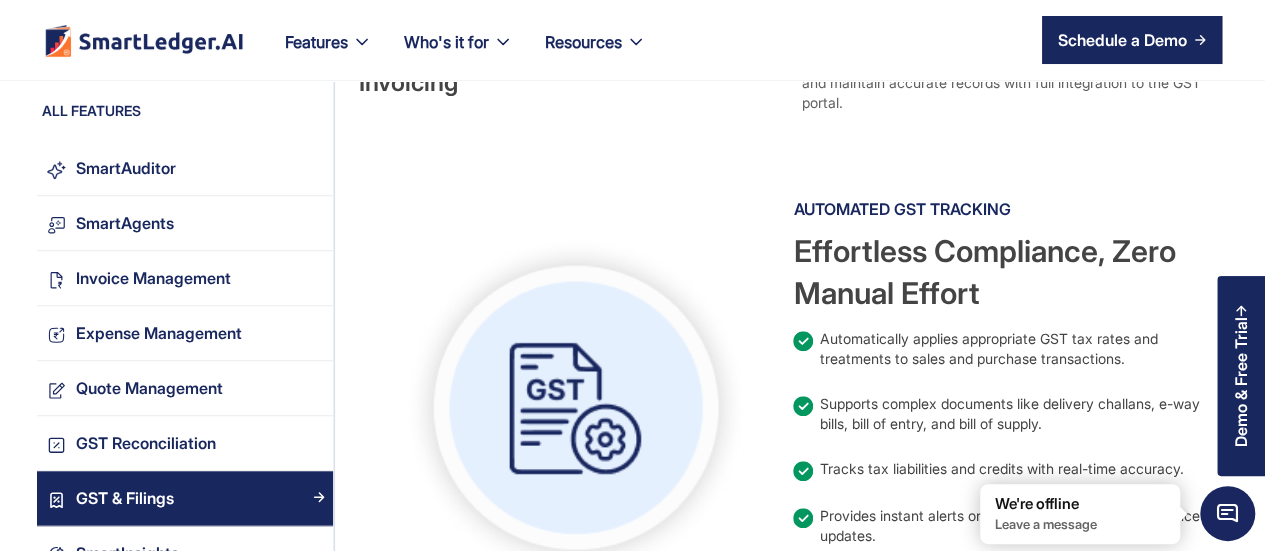 scroll, scrollTop: 596, scrollLeft: 0, axis: vertical 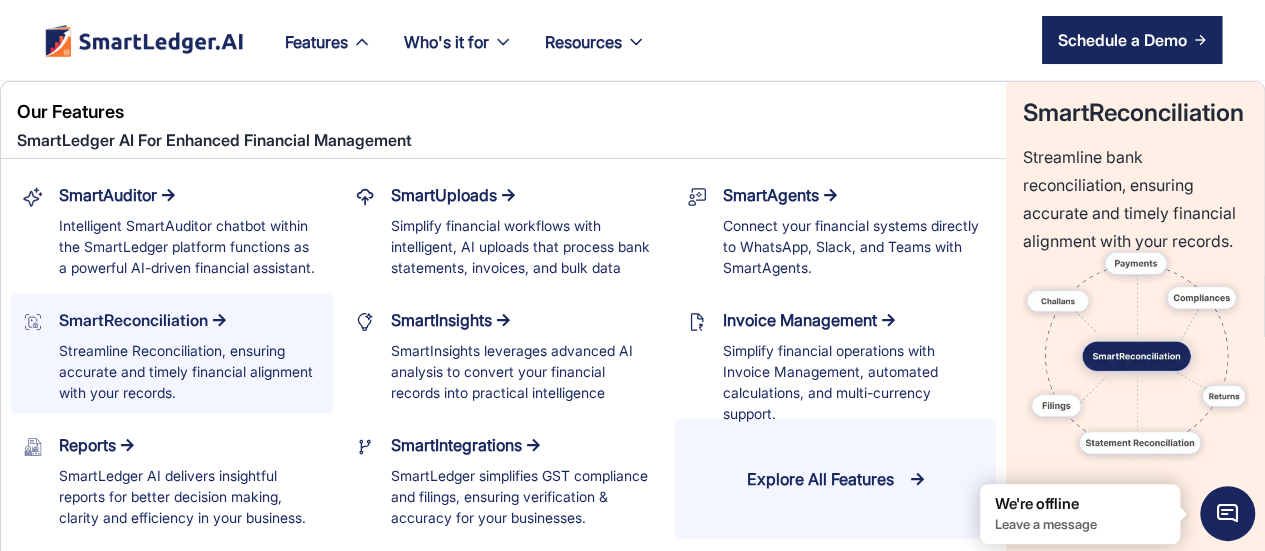 click on "SmartReconciliation" at bounding box center (133, 320) 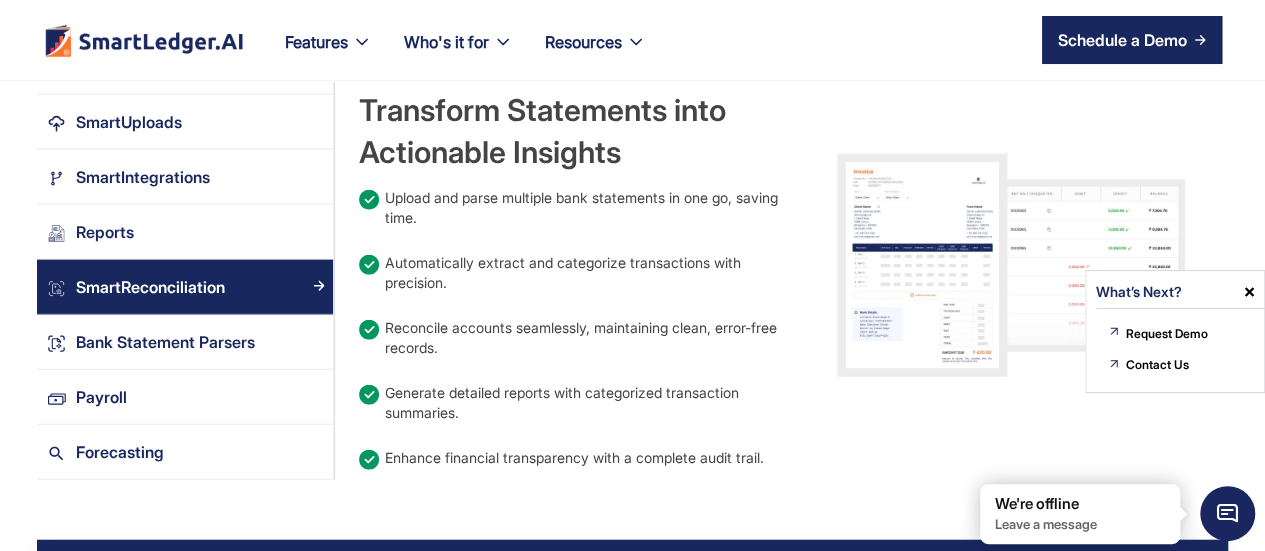 scroll, scrollTop: 2132, scrollLeft: 0, axis: vertical 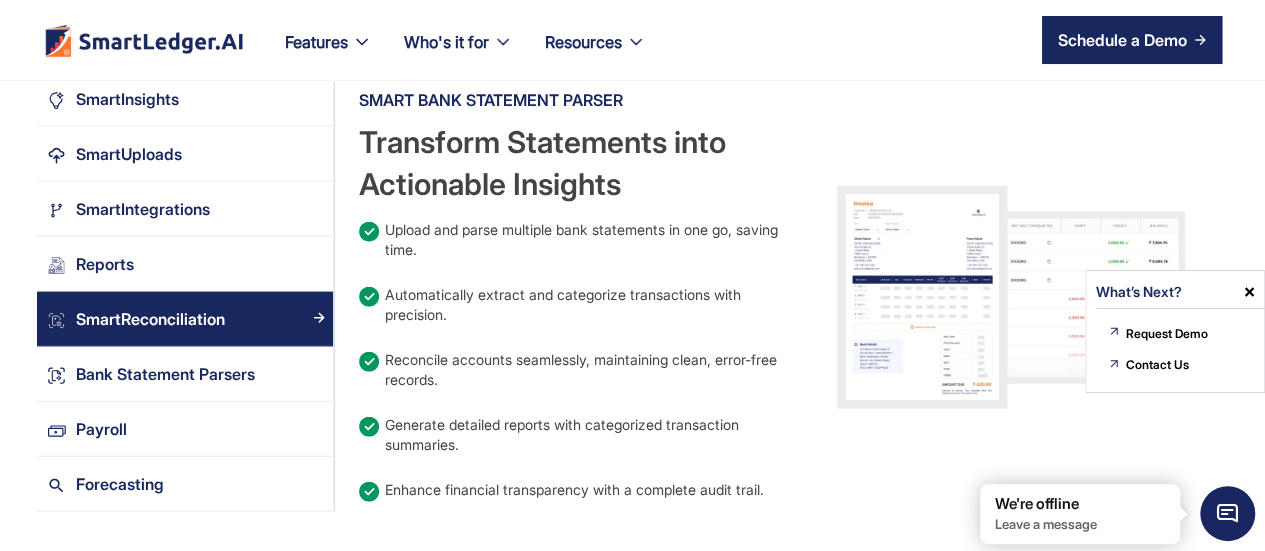 click at bounding box center [1249, 292] 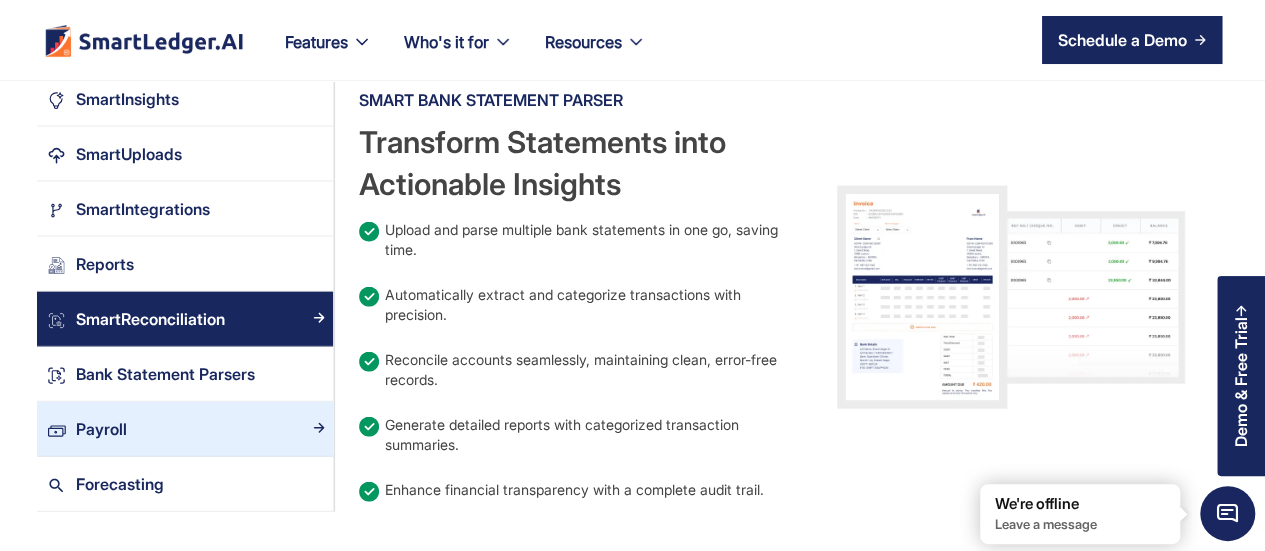 click on "Payroll" at bounding box center [199, 428] 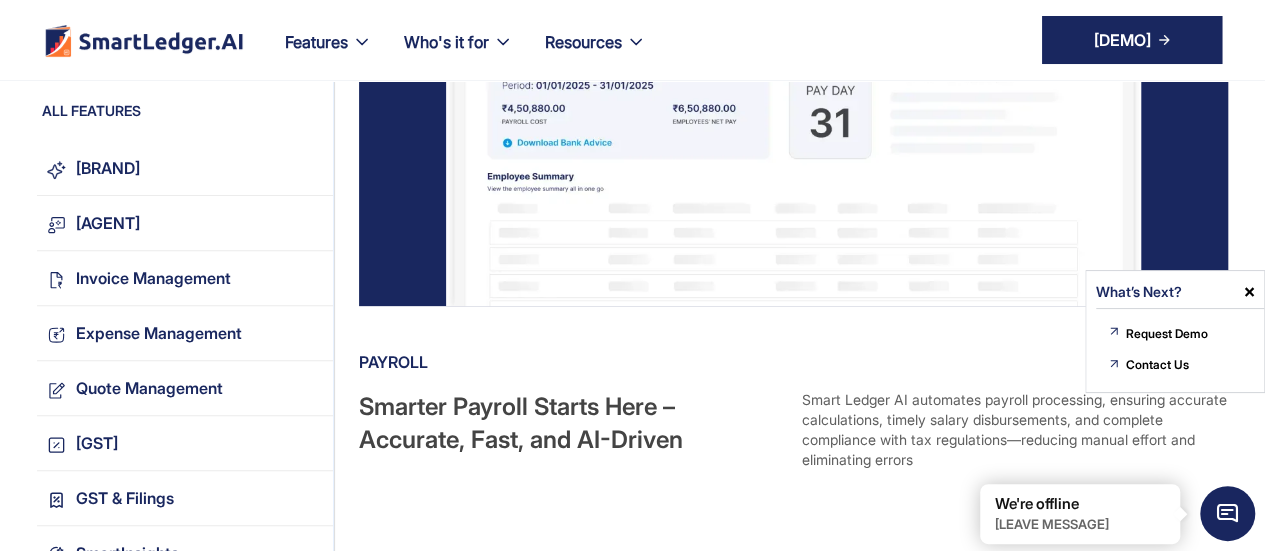 scroll, scrollTop: 0, scrollLeft: 0, axis: both 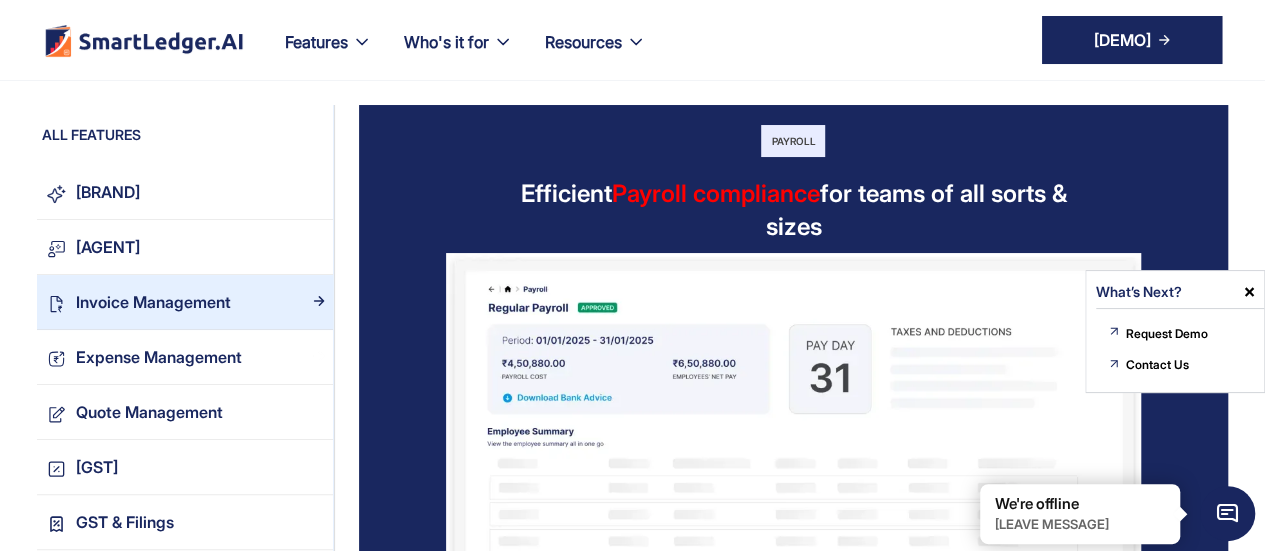 click on "Invoice Management" at bounding box center (185, 302) 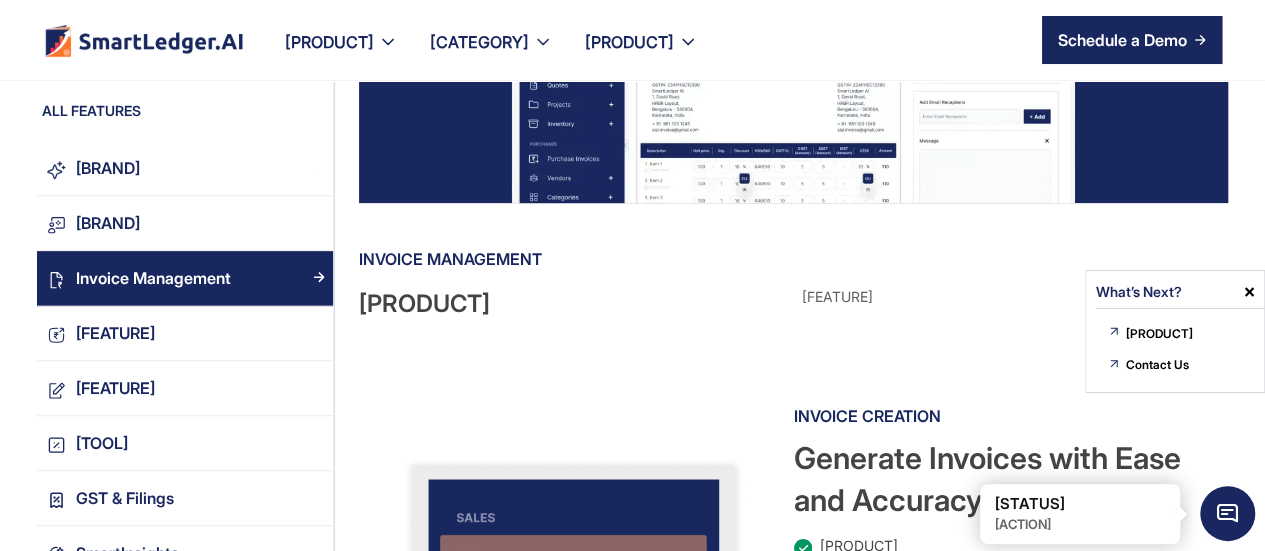 scroll, scrollTop: 0, scrollLeft: 0, axis: both 